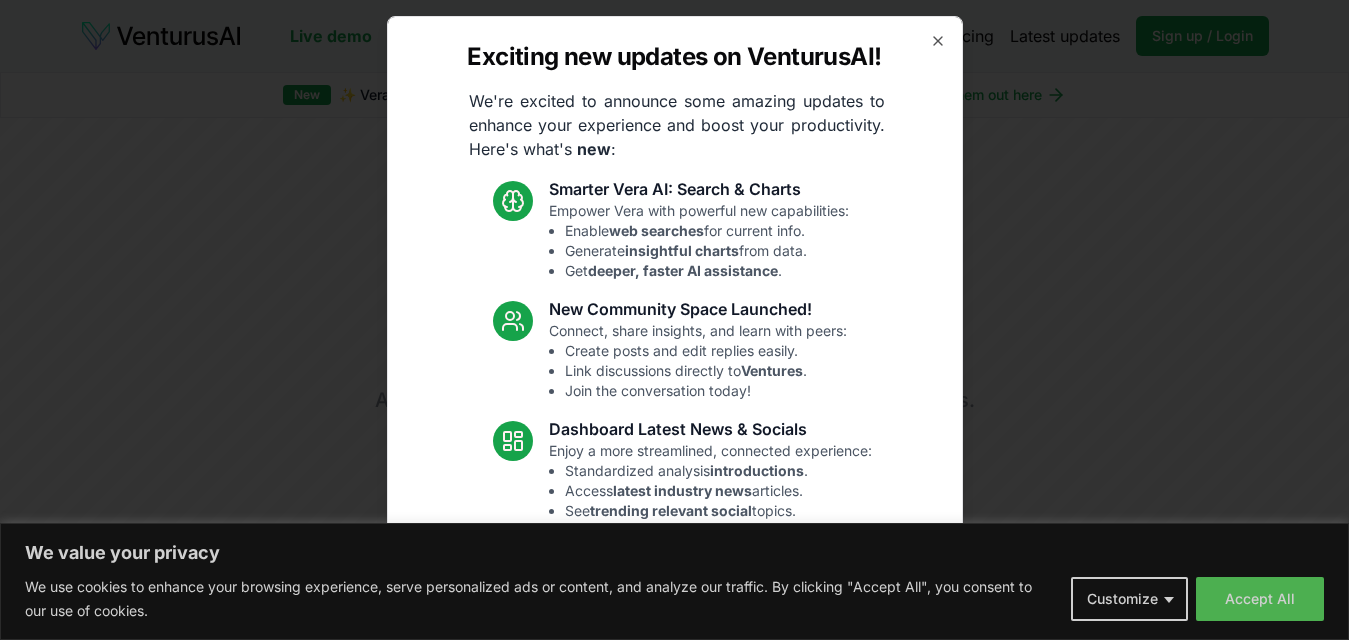 click on "Exciting new updates on VenturusAI! We're excited to announce some amazing updates to enhance your experience and boost your productivity. Here's what's   new : Smarter Vera AI: Search & Charts Empower Vera with powerful new capabilities: Enable  web searches  for current info. Generate  insightful charts  from data. Get  deeper, faster AI assistance . New Community Space Launched! Connect, share insights, and learn with peers: Create posts and edit replies easily. Link discussions directly to  Ventures . Join the conversation today! Dashboard Latest News & Socials Enjoy a more streamlined, connected experience: Standardized analysis  introductions . Access  latest industry news  articles. See  trending relevant social  topics. Fixes and UI Polish Smoother performance and improved usability: Resolved Vera chart loading issue. Fixed mobile chat & sidebar glitches. Enhanced overall UI consistency. Read the full announcement on our blog! Close" at bounding box center [675, 320] 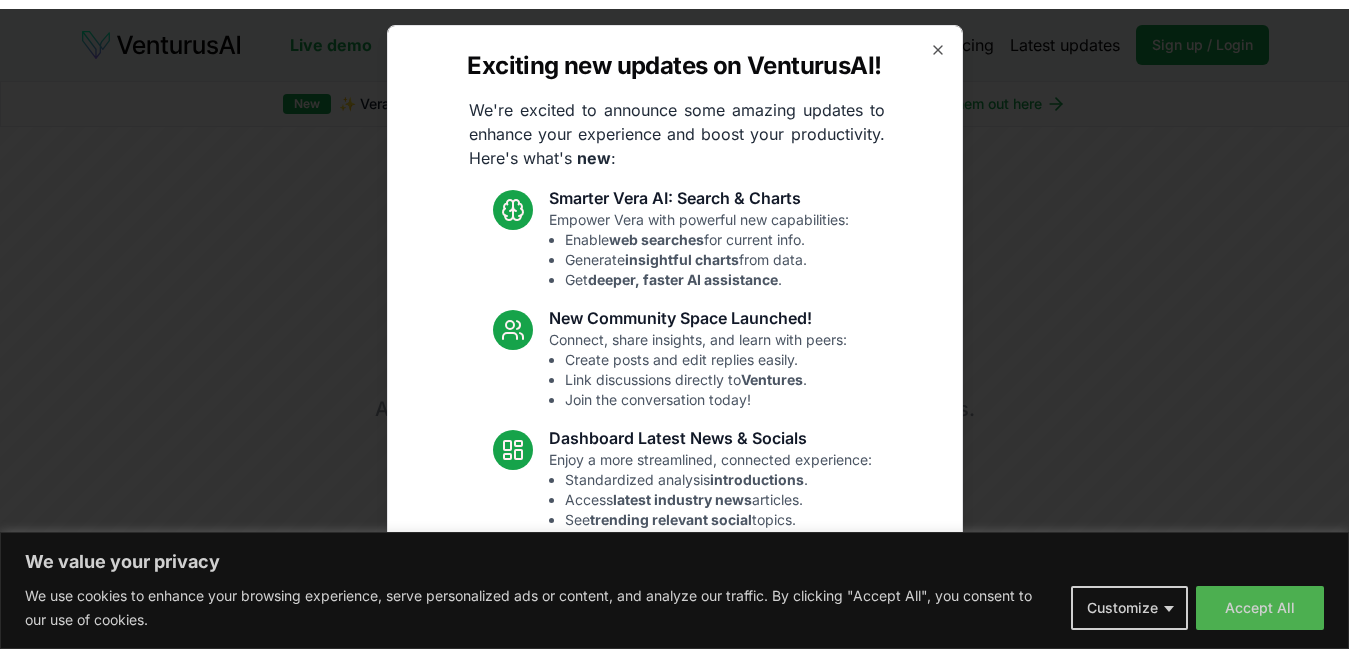 scroll, scrollTop: 0, scrollLeft: 0, axis: both 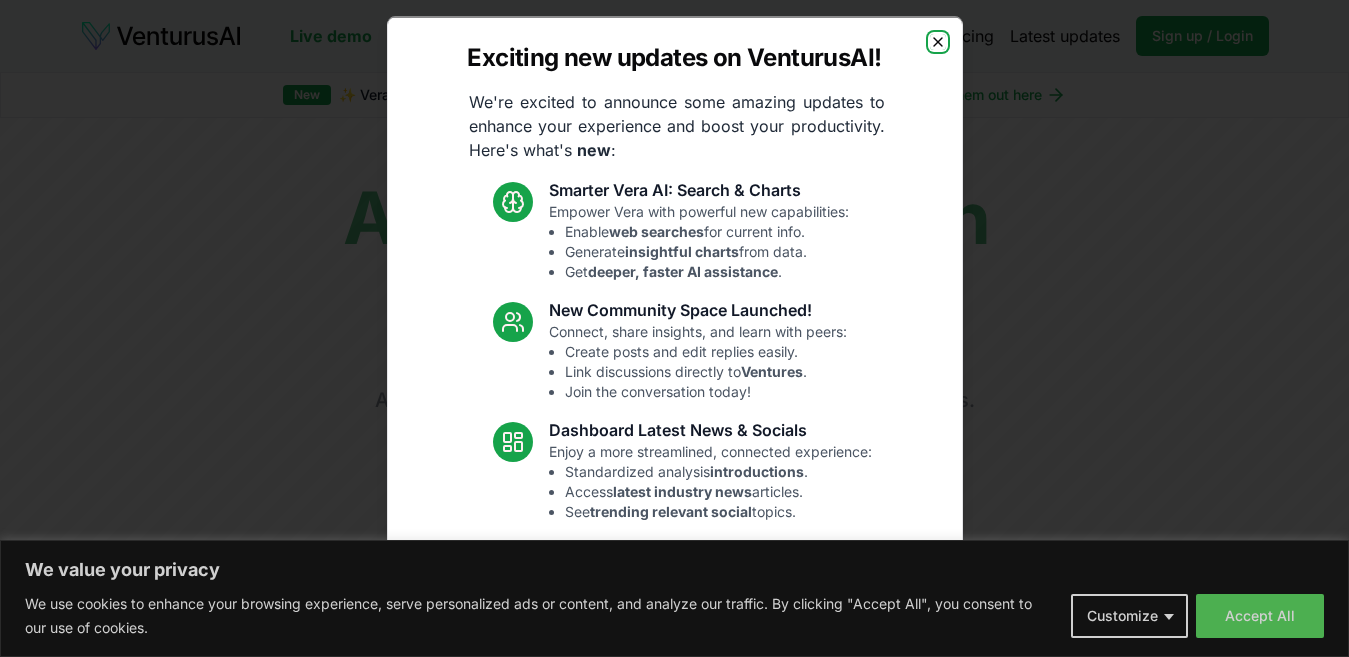 click 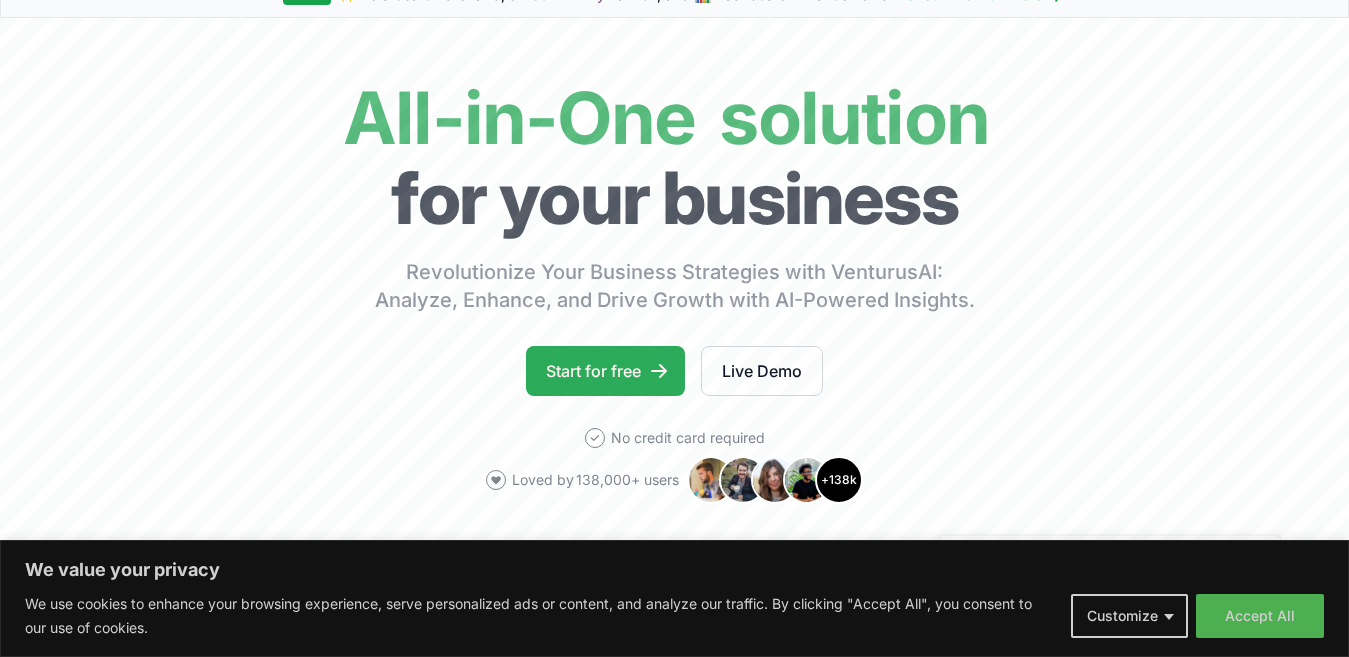 scroll, scrollTop: 200, scrollLeft: 0, axis: vertical 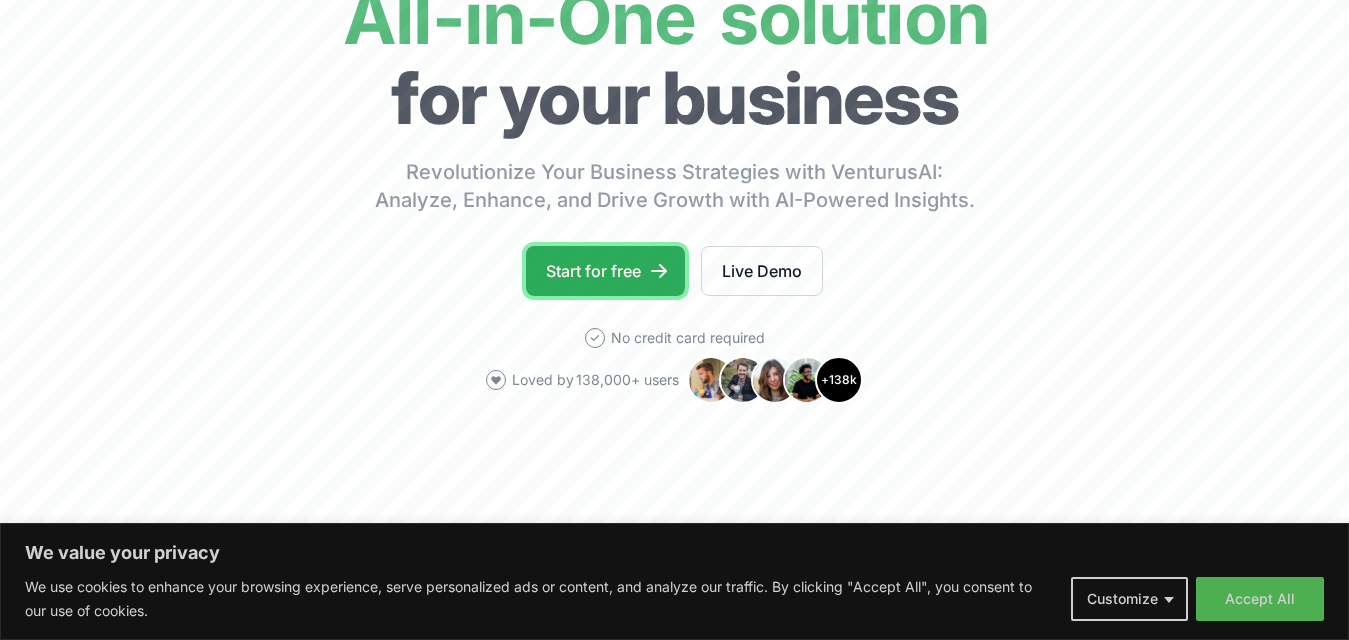 click on "Start for free" at bounding box center [605, 271] 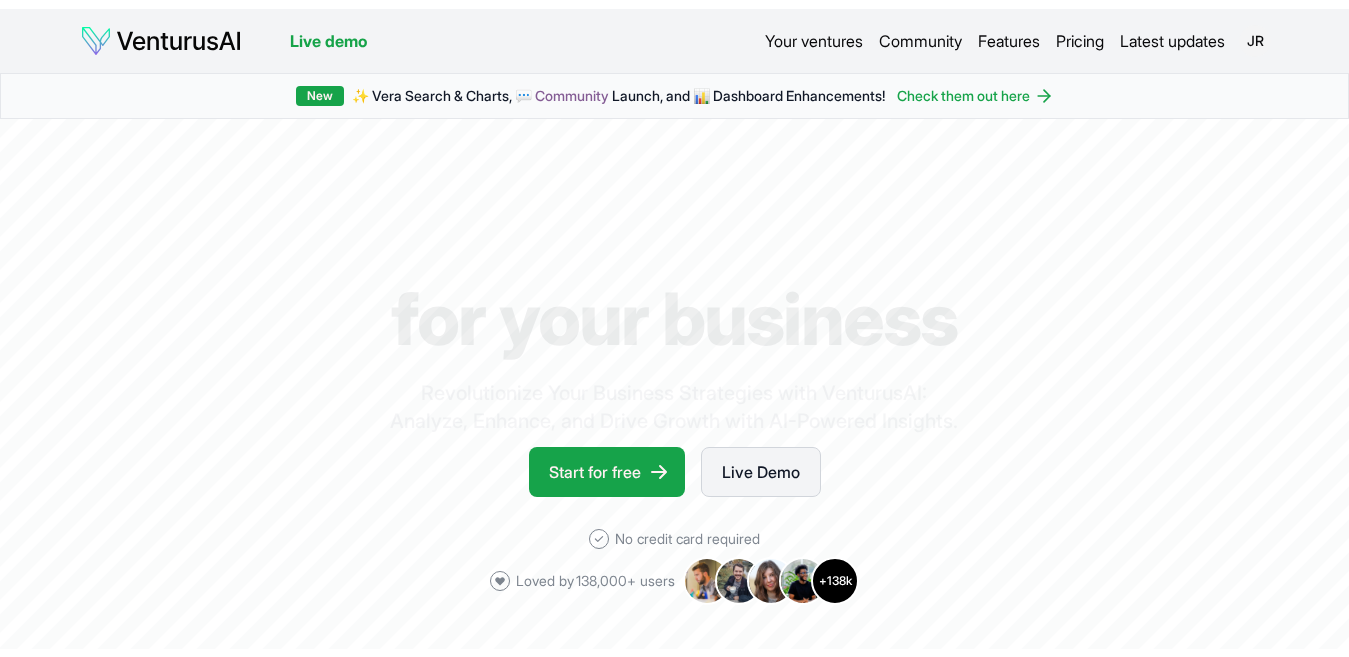 scroll, scrollTop: 0, scrollLeft: 0, axis: both 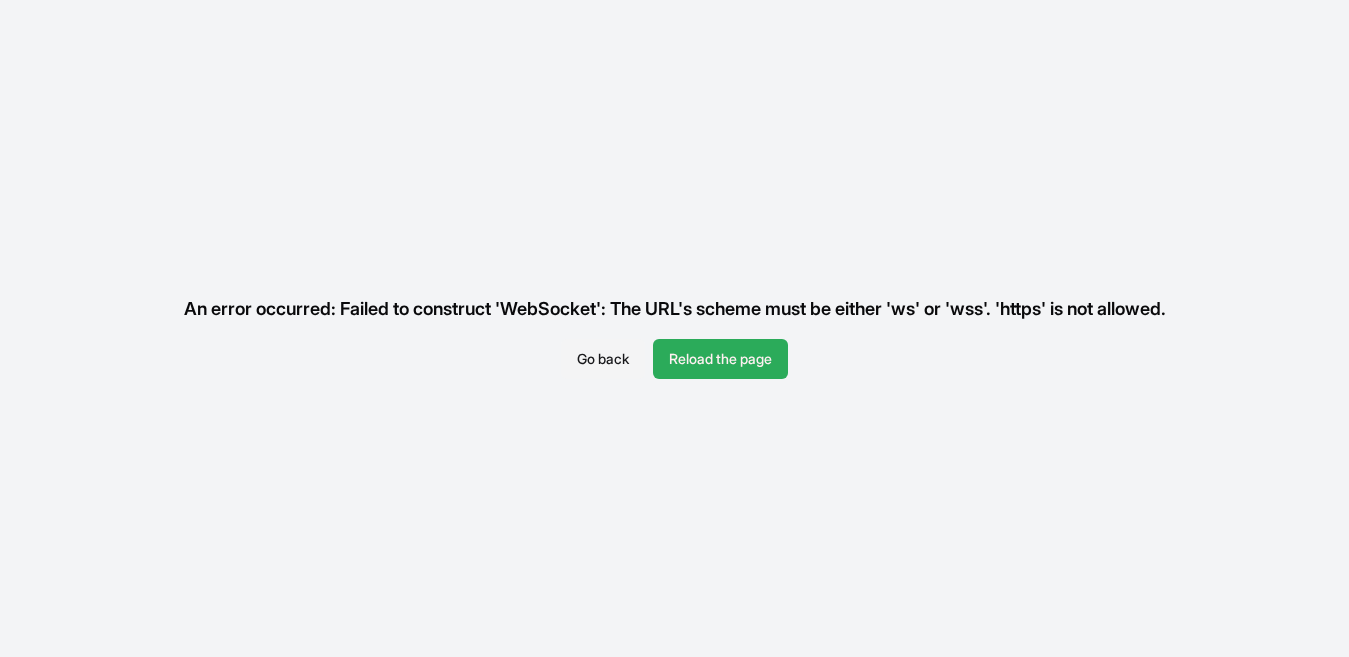 click on "Reload the page" at bounding box center (720, 359) 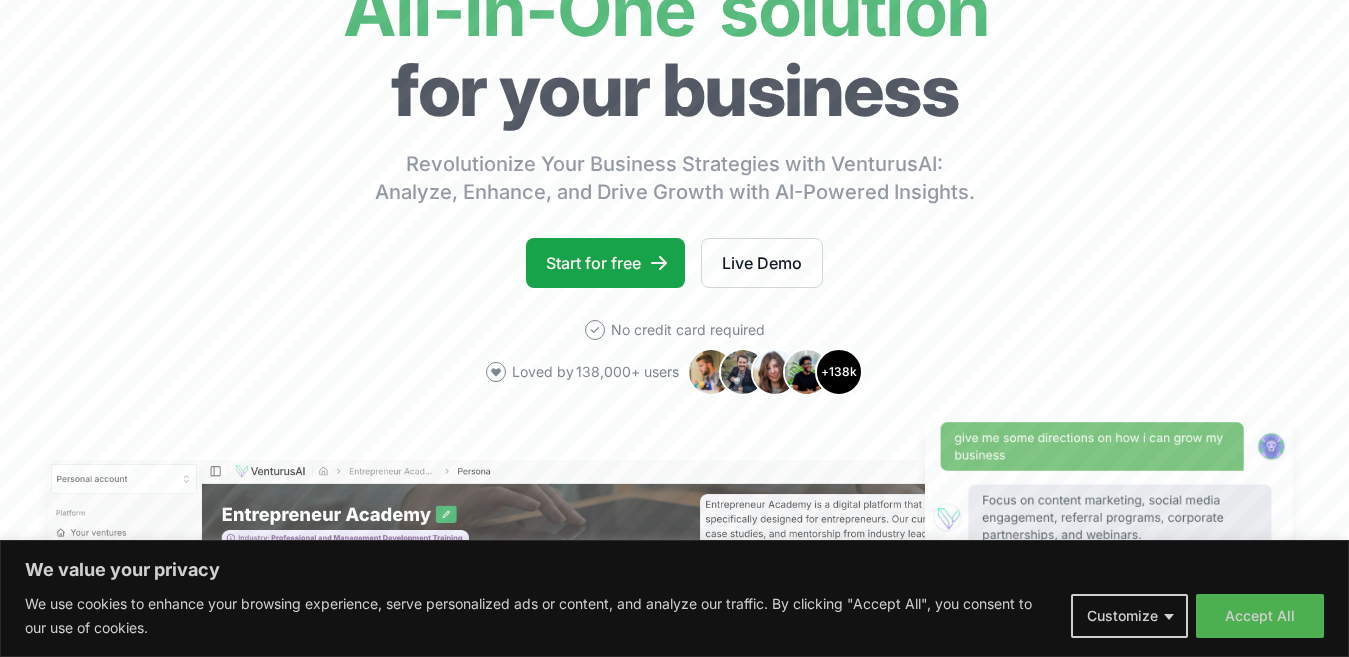 scroll, scrollTop: 0, scrollLeft: 0, axis: both 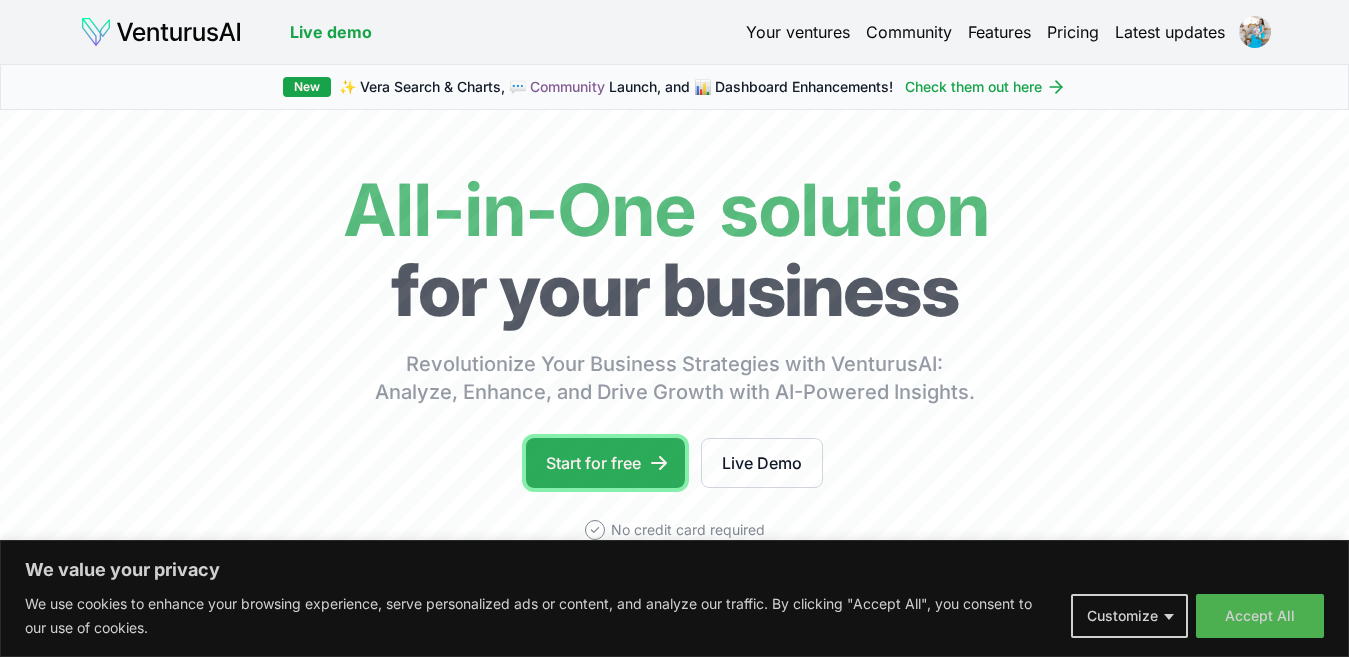 click on "Start for free" at bounding box center [605, 463] 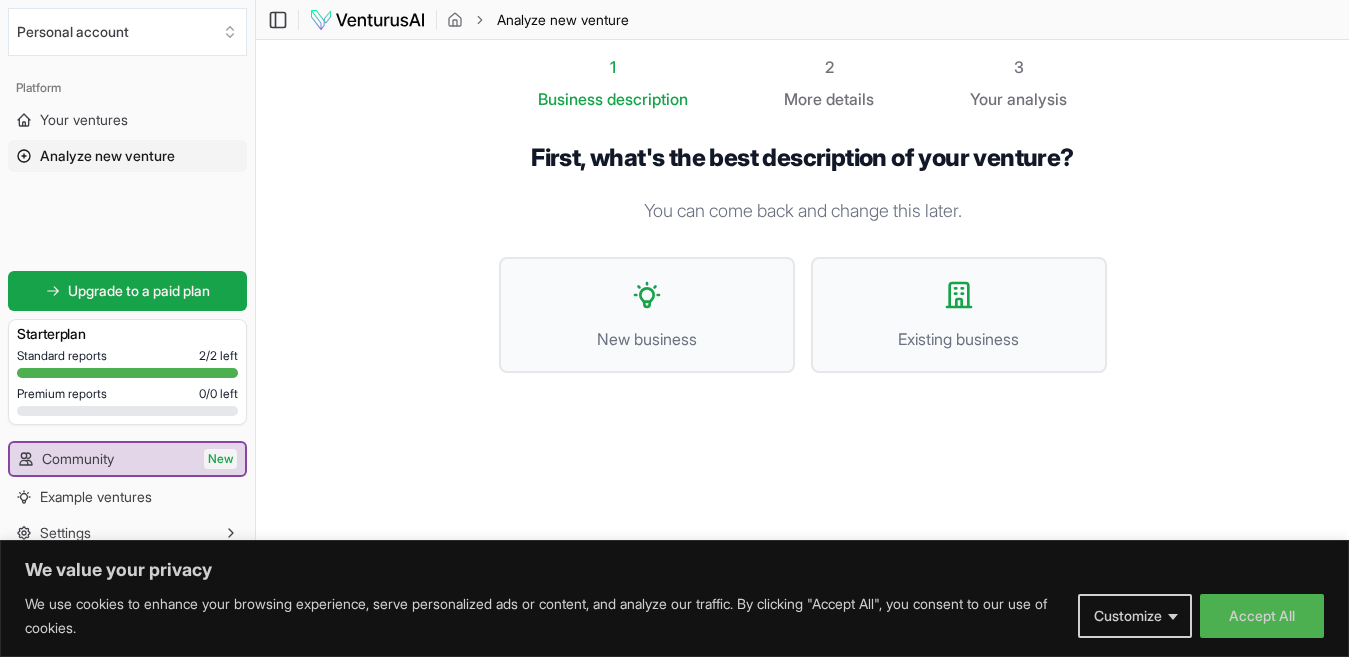 scroll, scrollTop: 0, scrollLeft: 0, axis: both 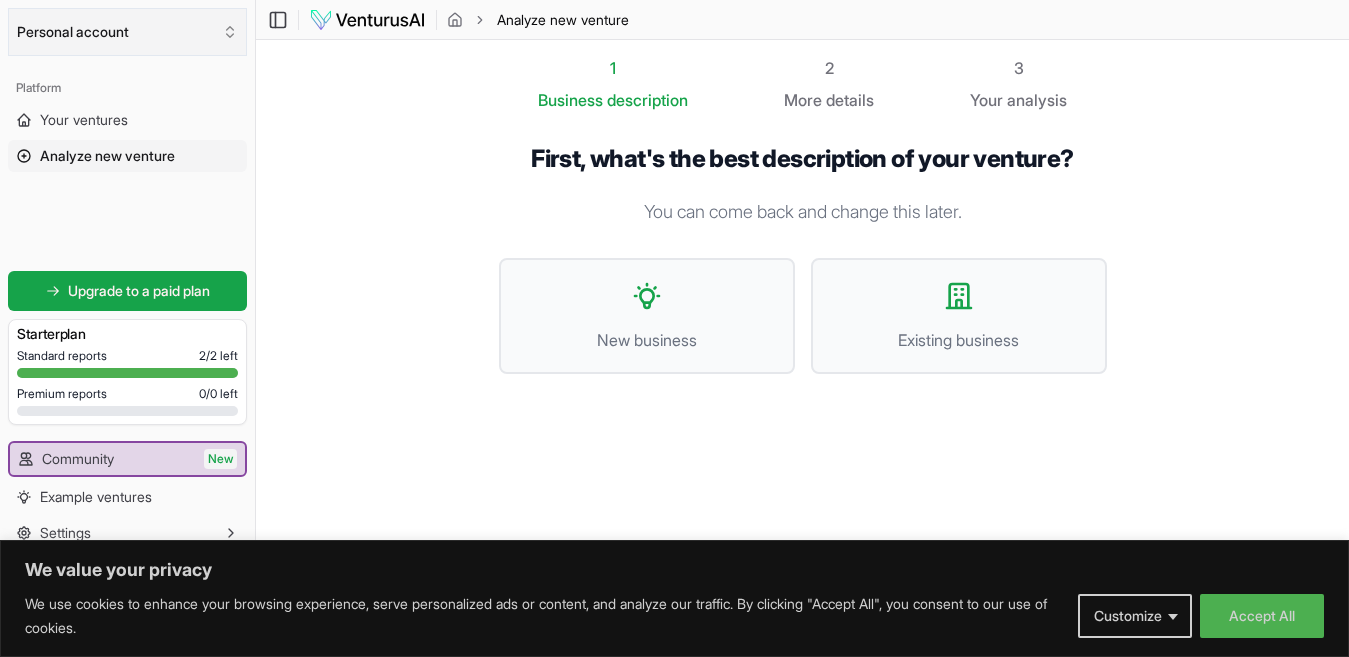 click 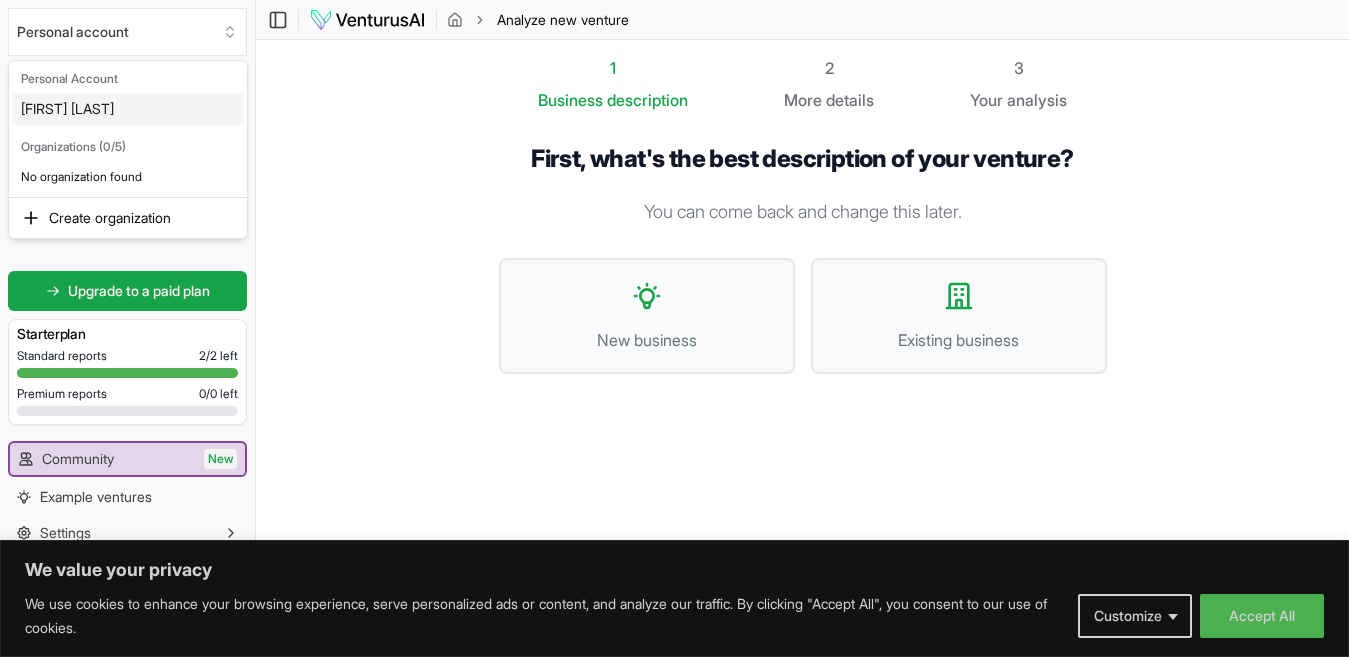 click on "We value your privacy We use cookies to enhance your browsing experience, serve personalized ads or content, and analyze our traffic. By clicking "Accept All", you consent to our use of cookies. Customize    Accept All Customize Consent Preferences   We use cookies to help you navigate efficiently and perform certain functions. You will find detailed information about all cookies under each consent category below. The cookies that are categorized as "Necessary" are stored on your browser as they are essential for enabling the basic functionalities of the site. ...  Show more Necessary Always Active Necessary cookies are required to enable the basic features of this site, such as providing secure log-in or adjusting your consent preferences. These cookies do not store any personally identifiable data. Cookie cookieyes-consent Duration 1 year Description Cookie __cf_bm Duration 1 hour Description This cookie, set by Cloudflare, is used to support Cloudflare Bot Management.  Cookie _cfuvid Duration session lidc" at bounding box center [674, 328] 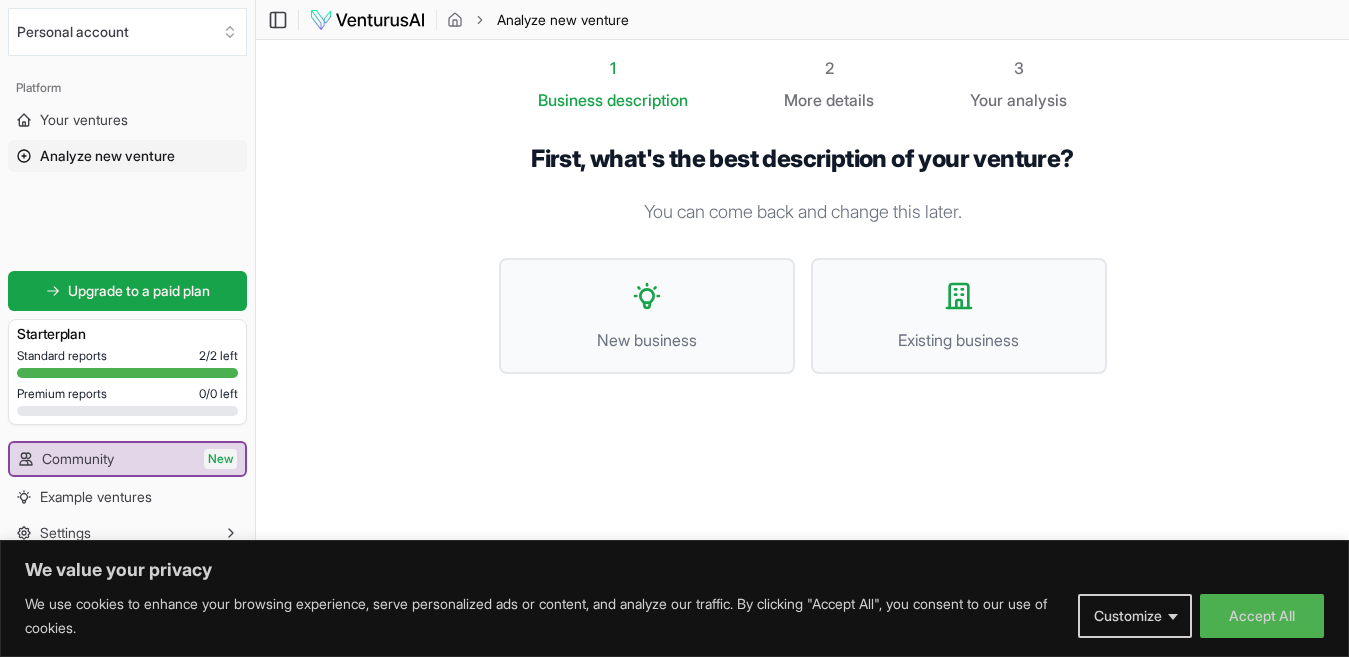 scroll, scrollTop: 1, scrollLeft: 0, axis: vertical 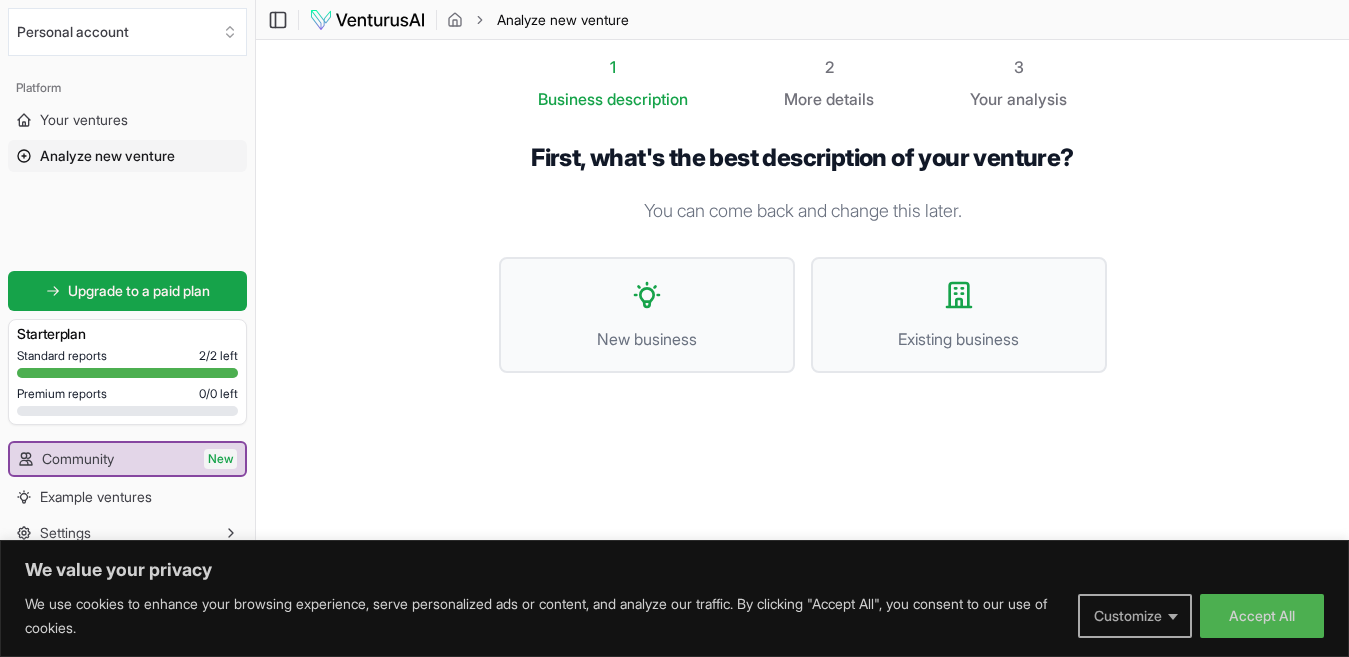 click on "Customize" at bounding box center [1135, 616] 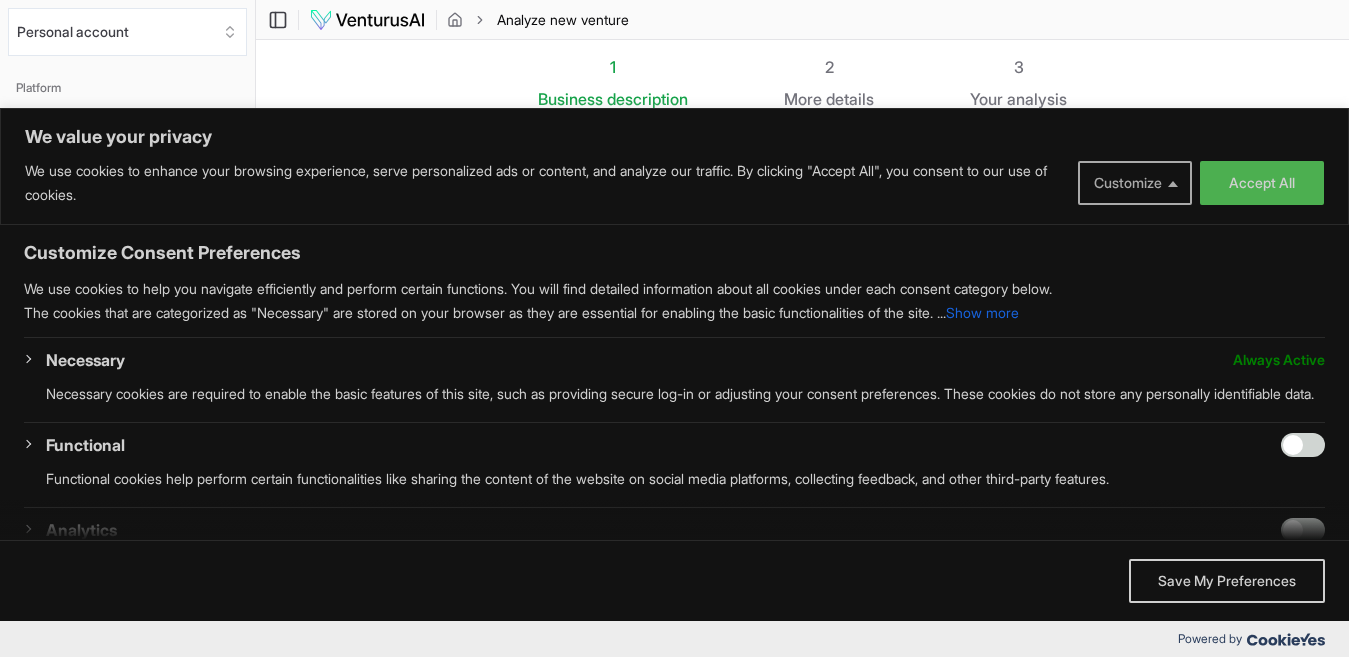 click on "Customize" at bounding box center [1135, 183] 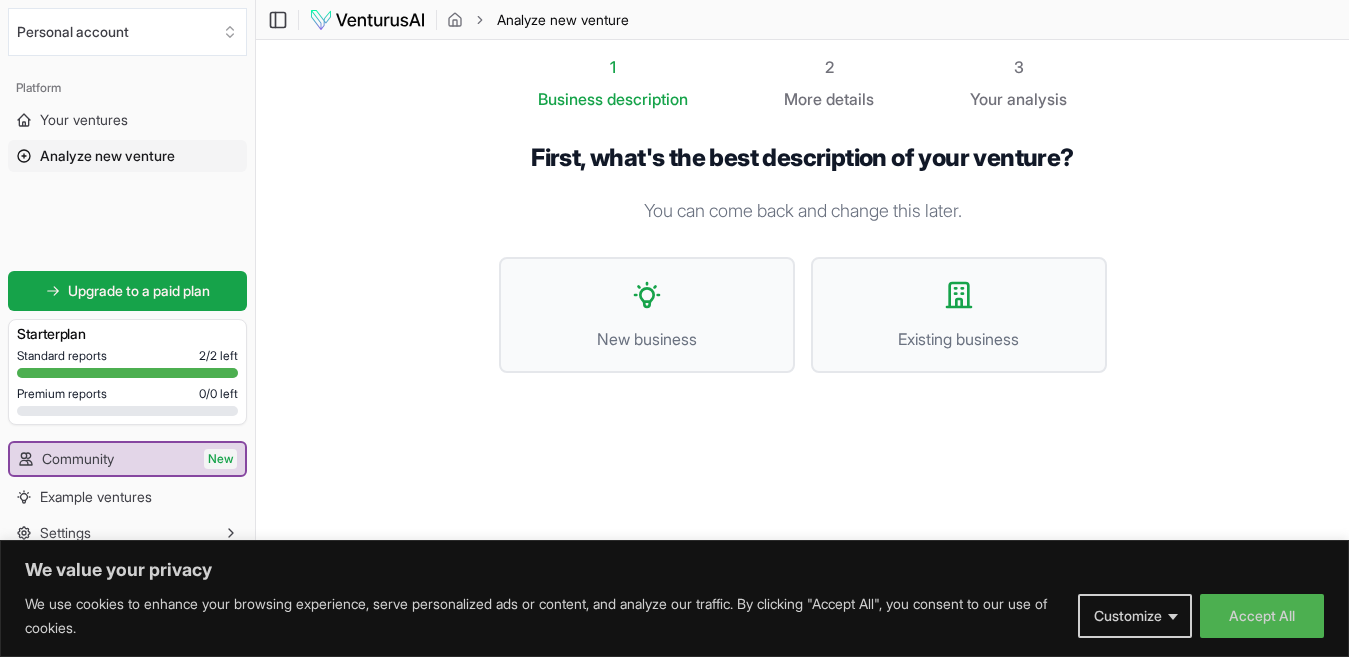 drag, startPoint x: 1261, startPoint y: 619, endPoint x: 1245, endPoint y: 620, distance: 16.03122 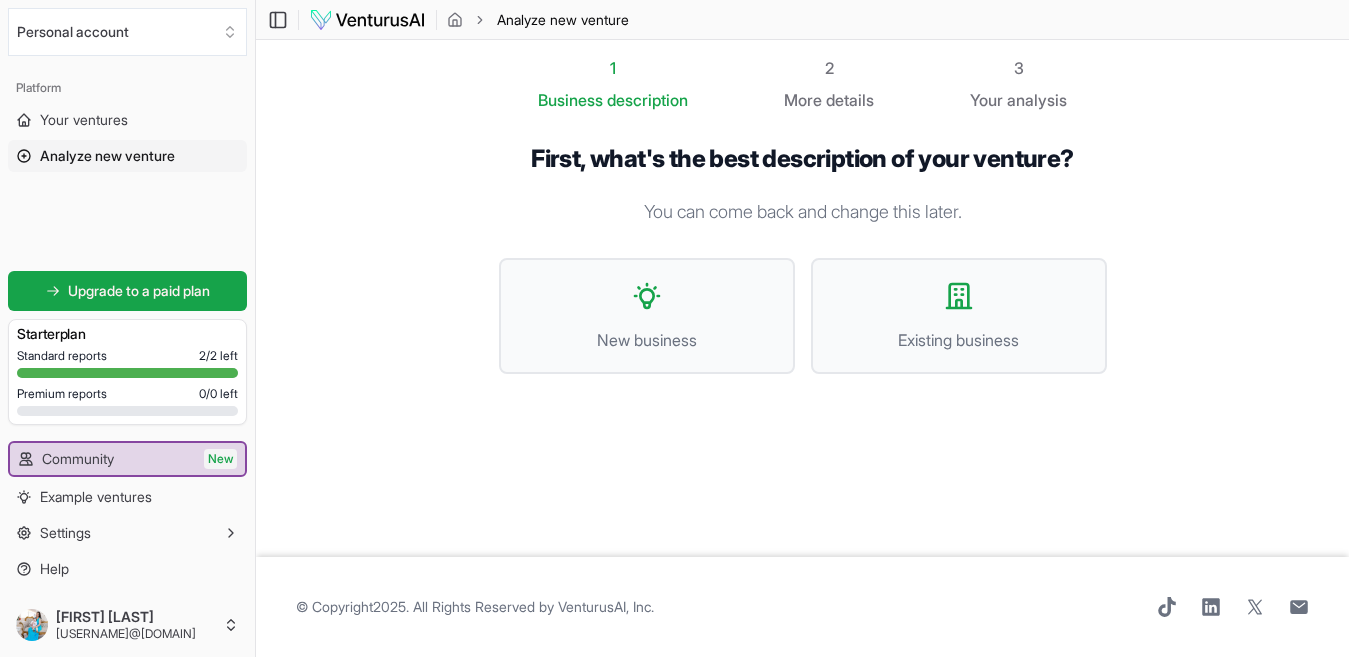 scroll, scrollTop: 0, scrollLeft: 0, axis: both 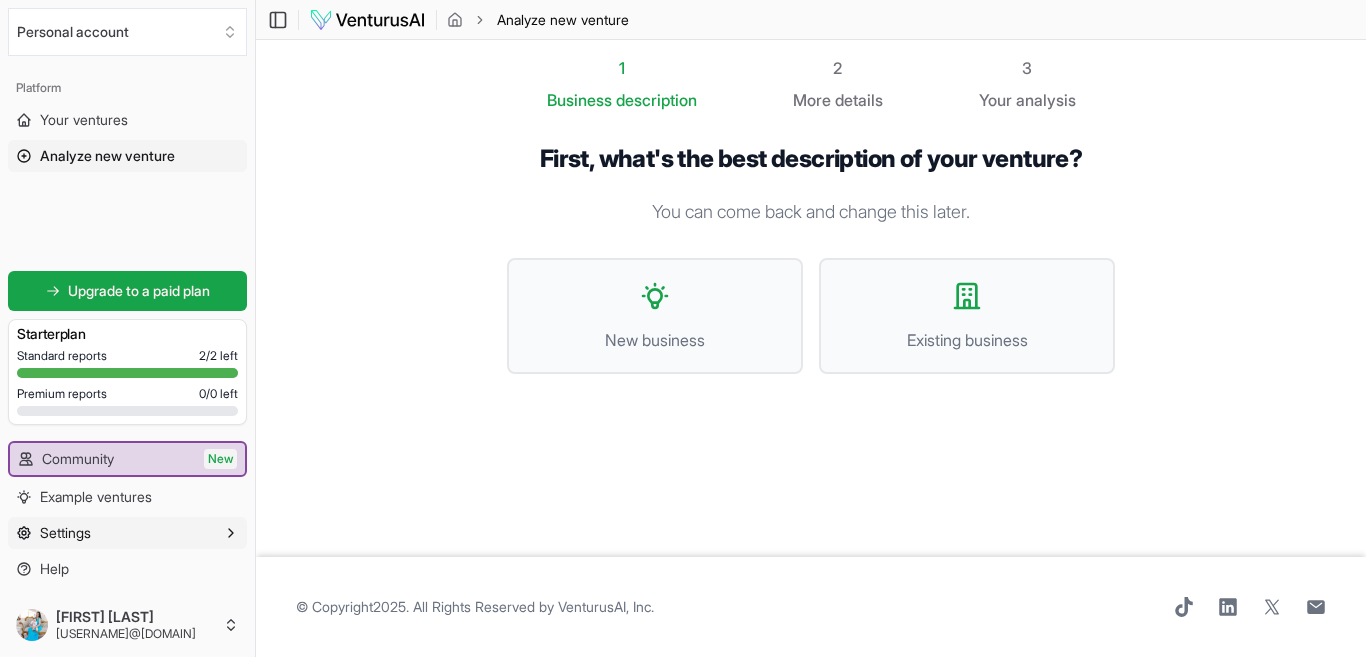 click 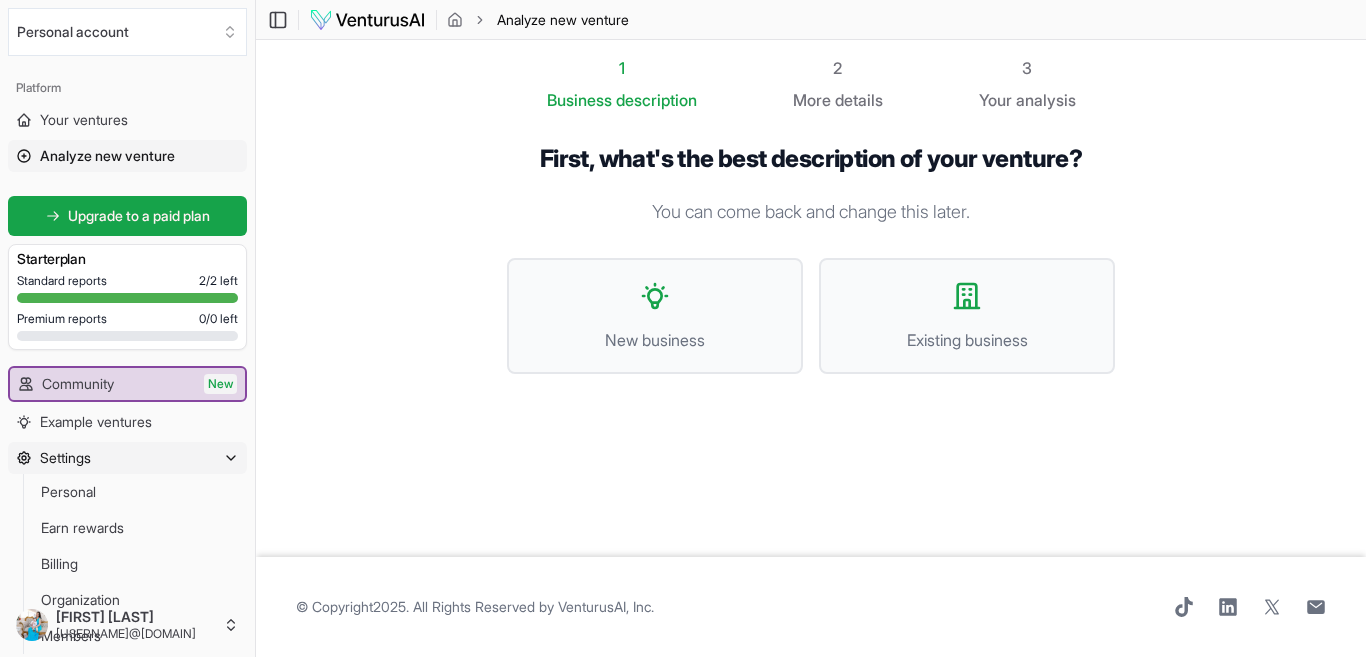 click 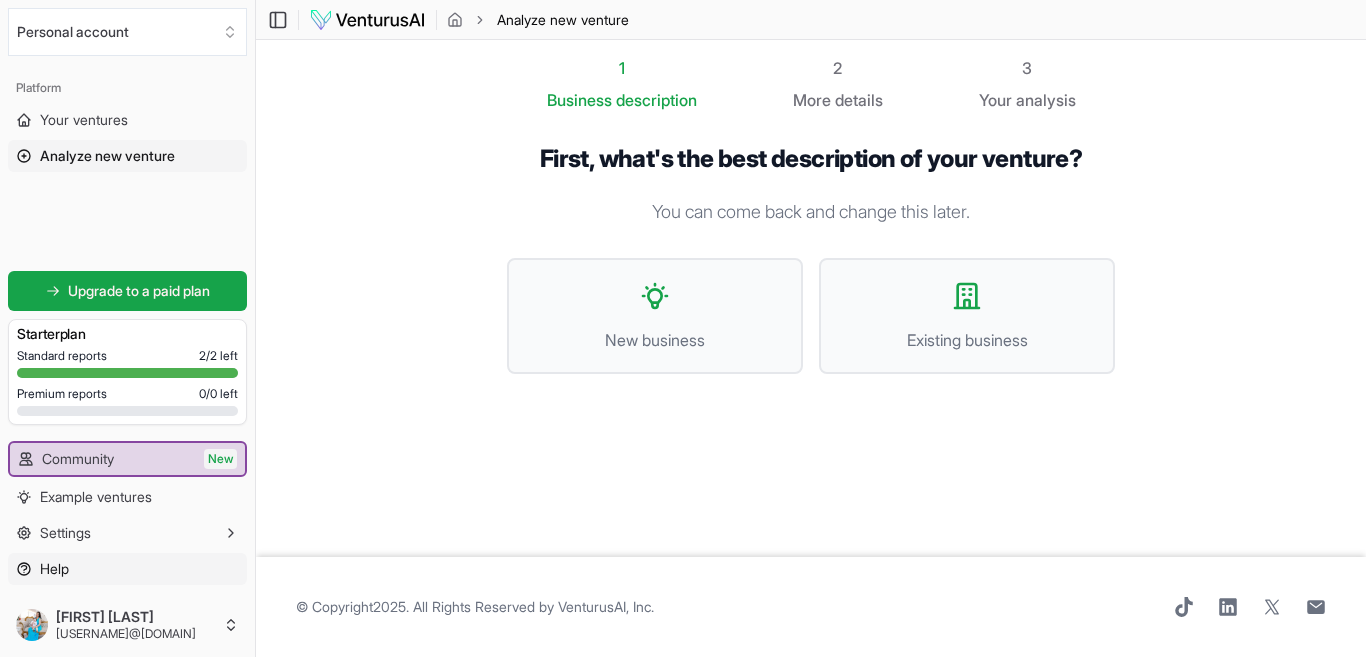 click on "Help" at bounding box center [127, 569] 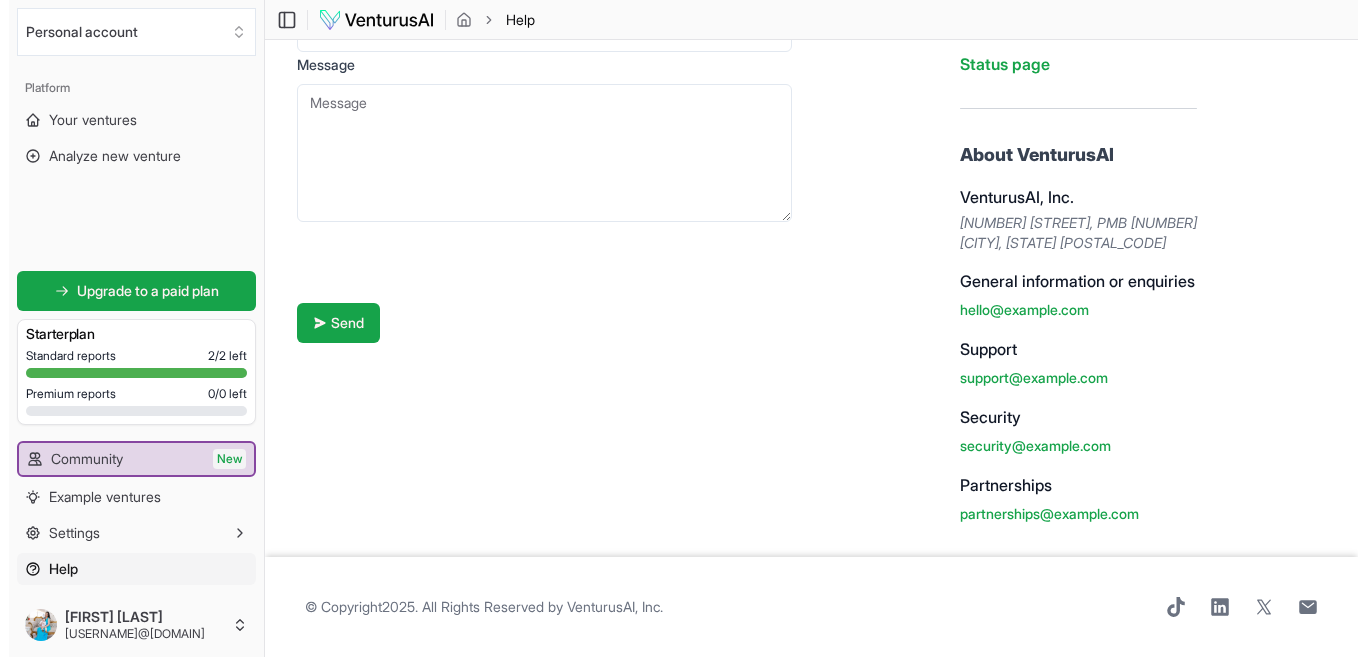 scroll, scrollTop: 0, scrollLeft: 0, axis: both 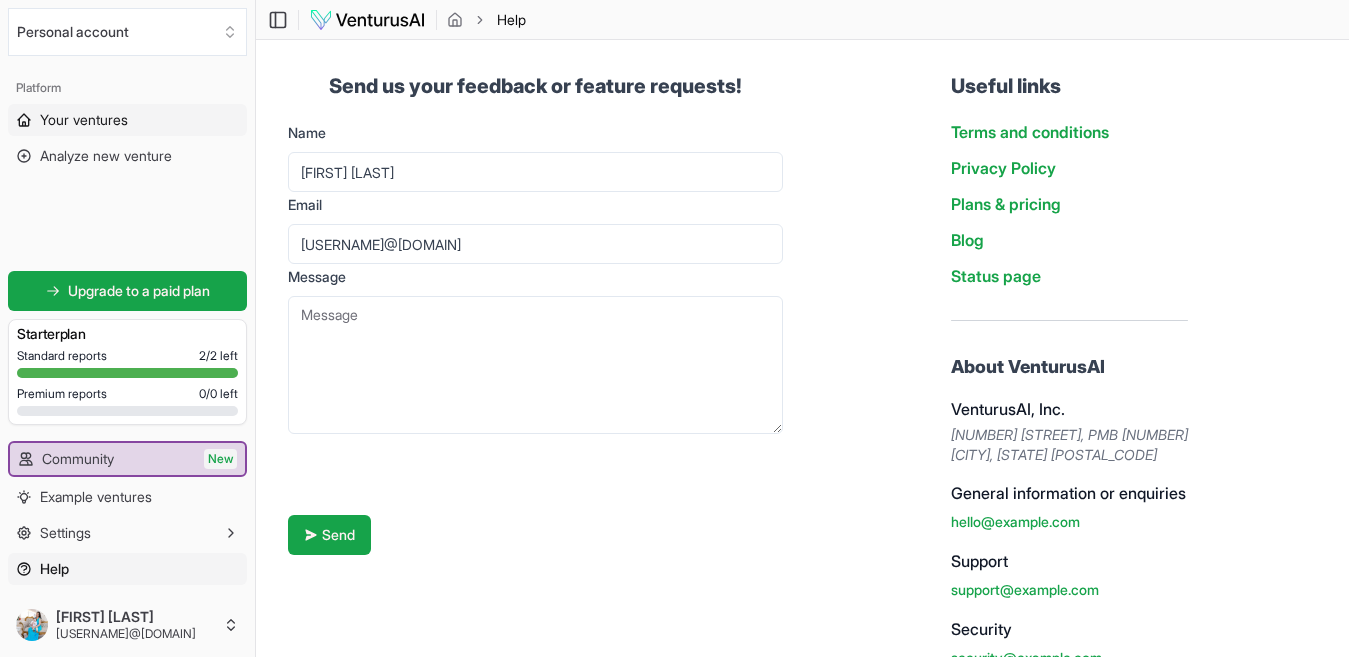 click on "Your ventures" at bounding box center (84, 120) 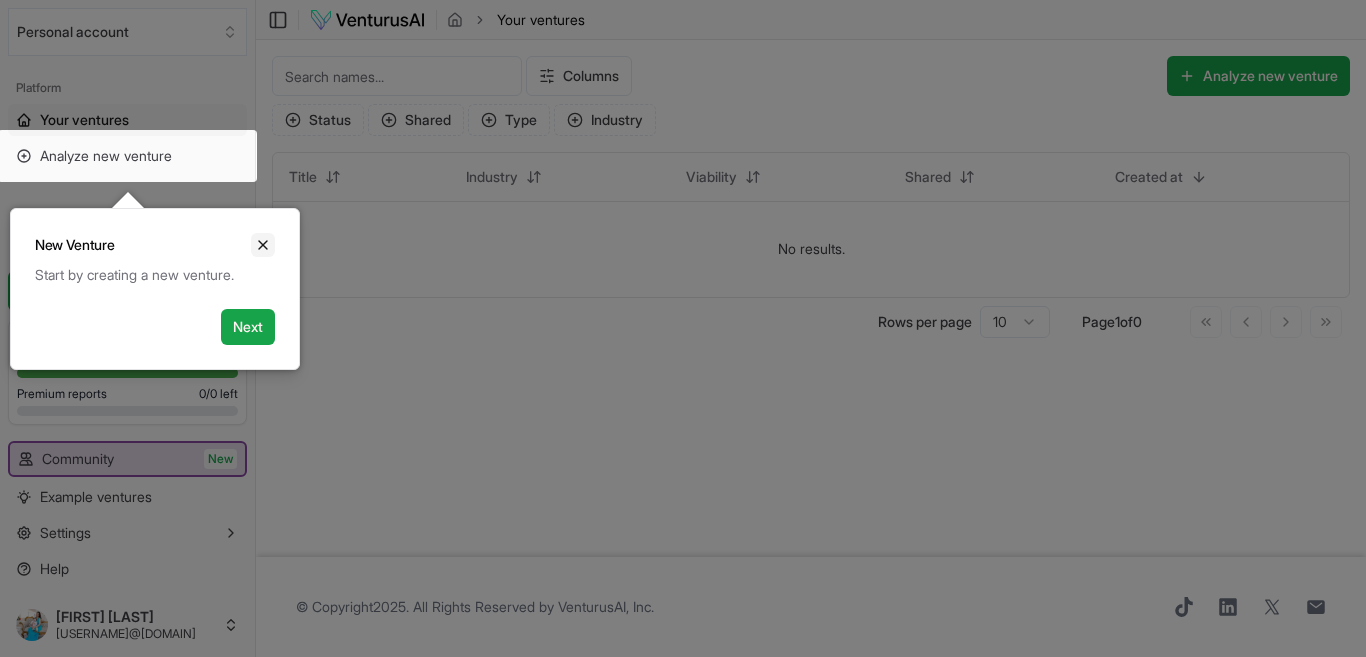 click 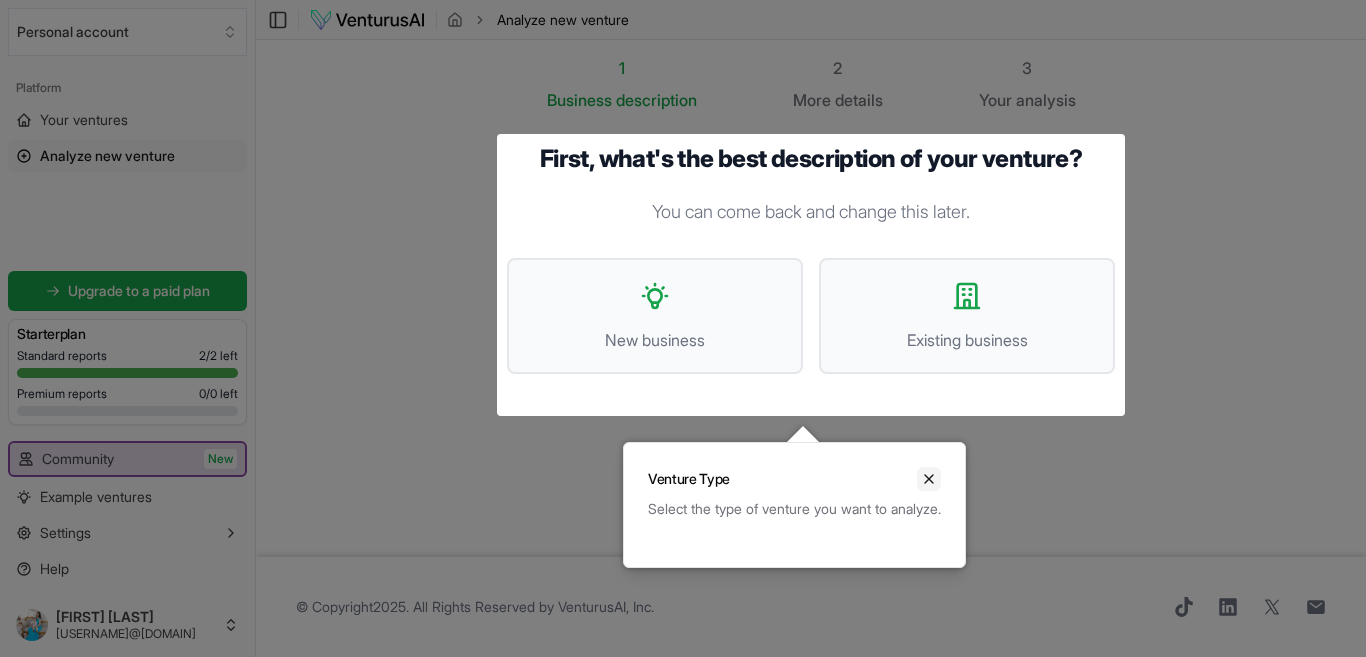 click 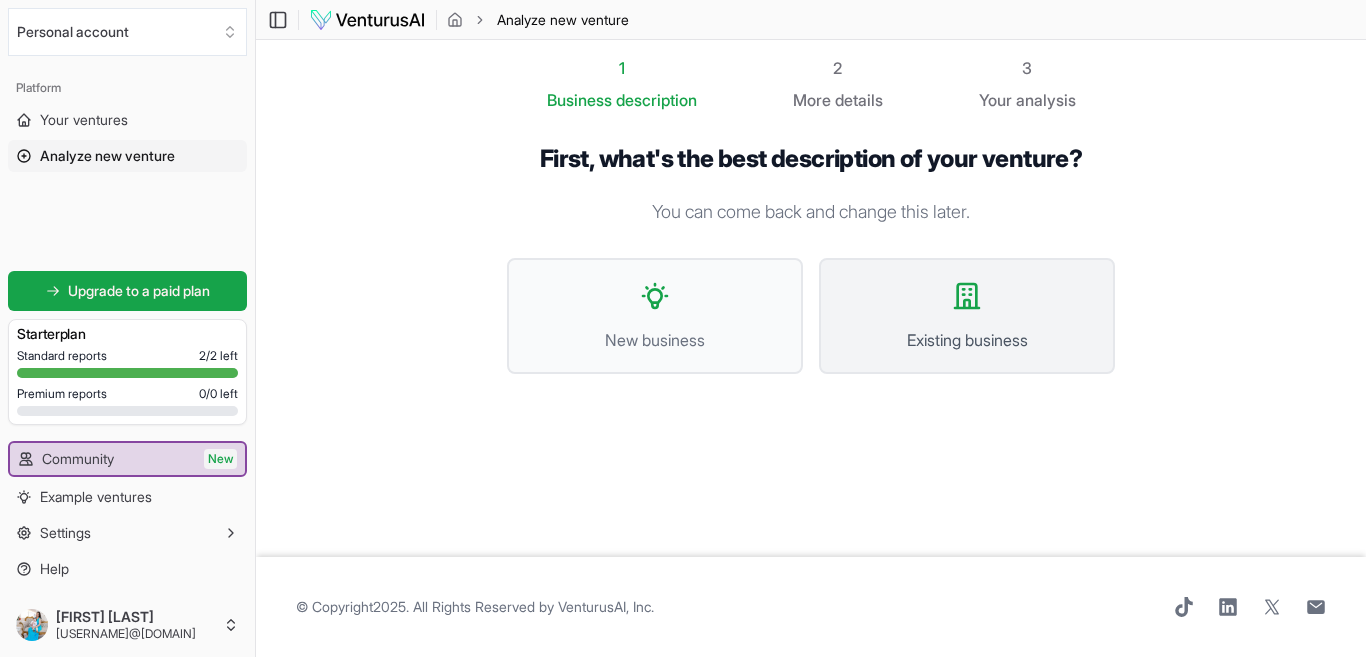 click on "Existing business" at bounding box center [967, 316] 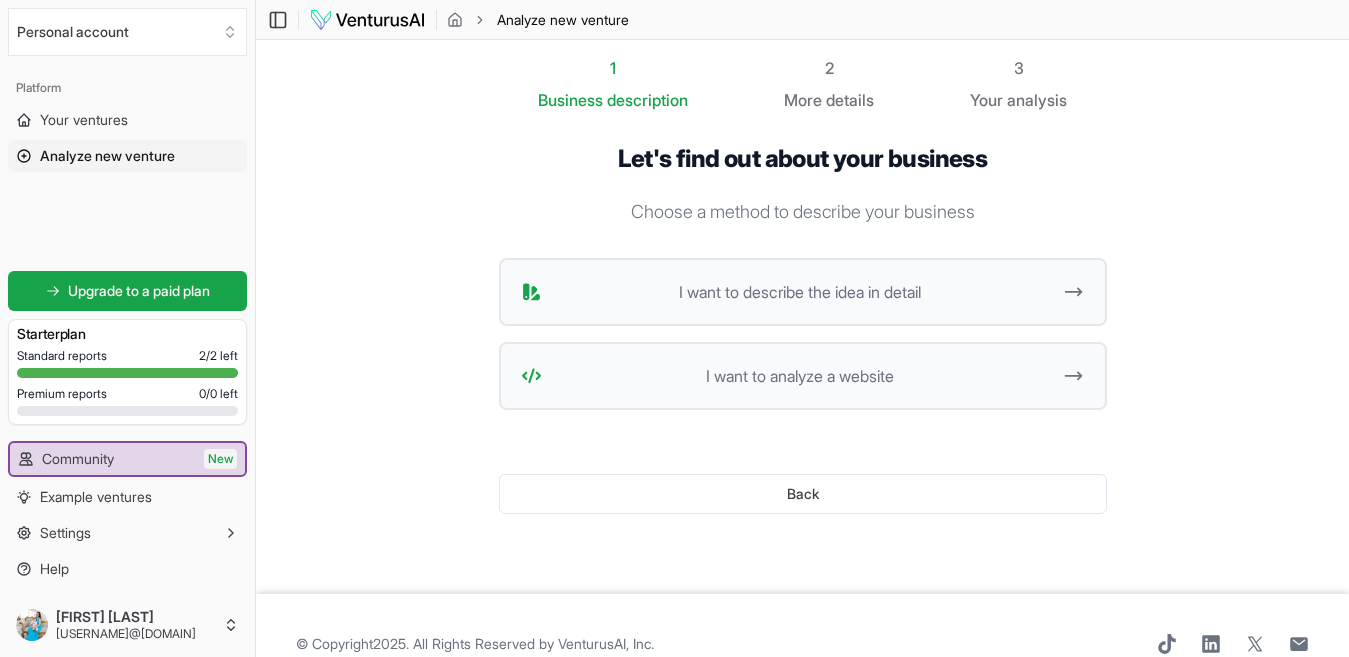 click on "Choose a method to describe your business" at bounding box center (803, 212) 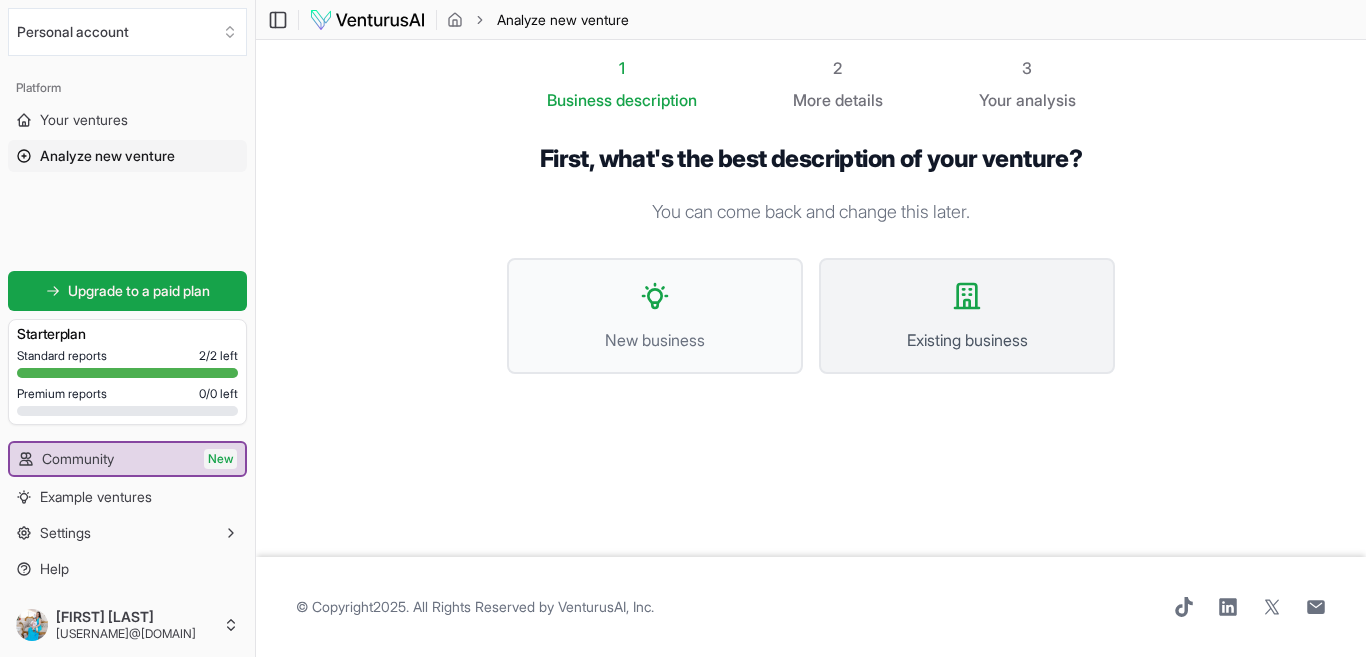 click on "Existing business" at bounding box center [967, 316] 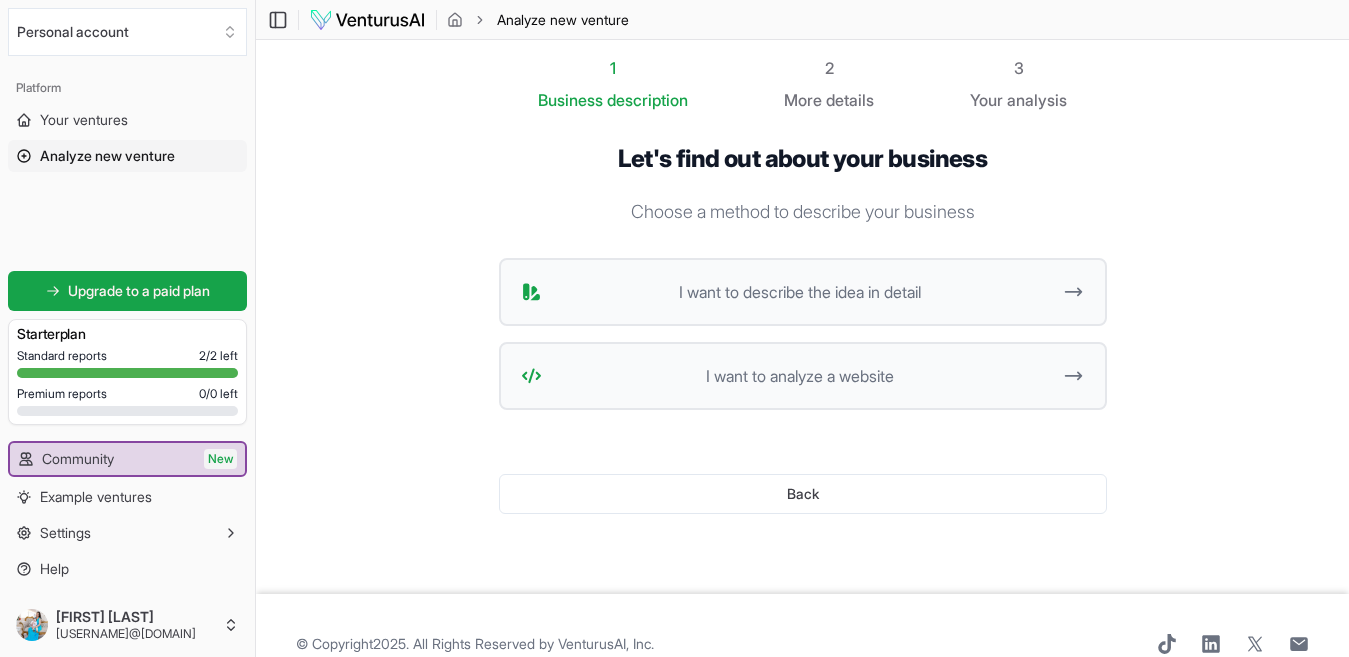 drag, startPoint x: 1116, startPoint y: 187, endPoint x: 1189, endPoint y: 43, distance: 161.44658 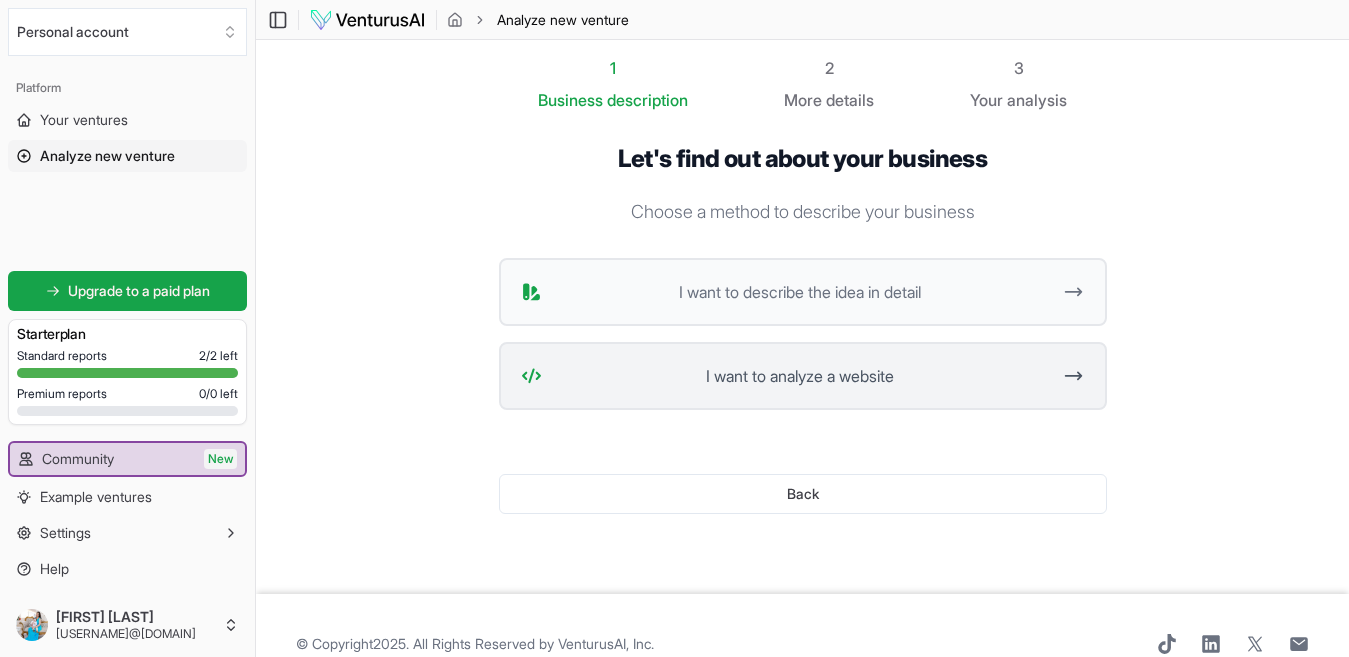 click on "I want to analyze a website" at bounding box center (800, 376) 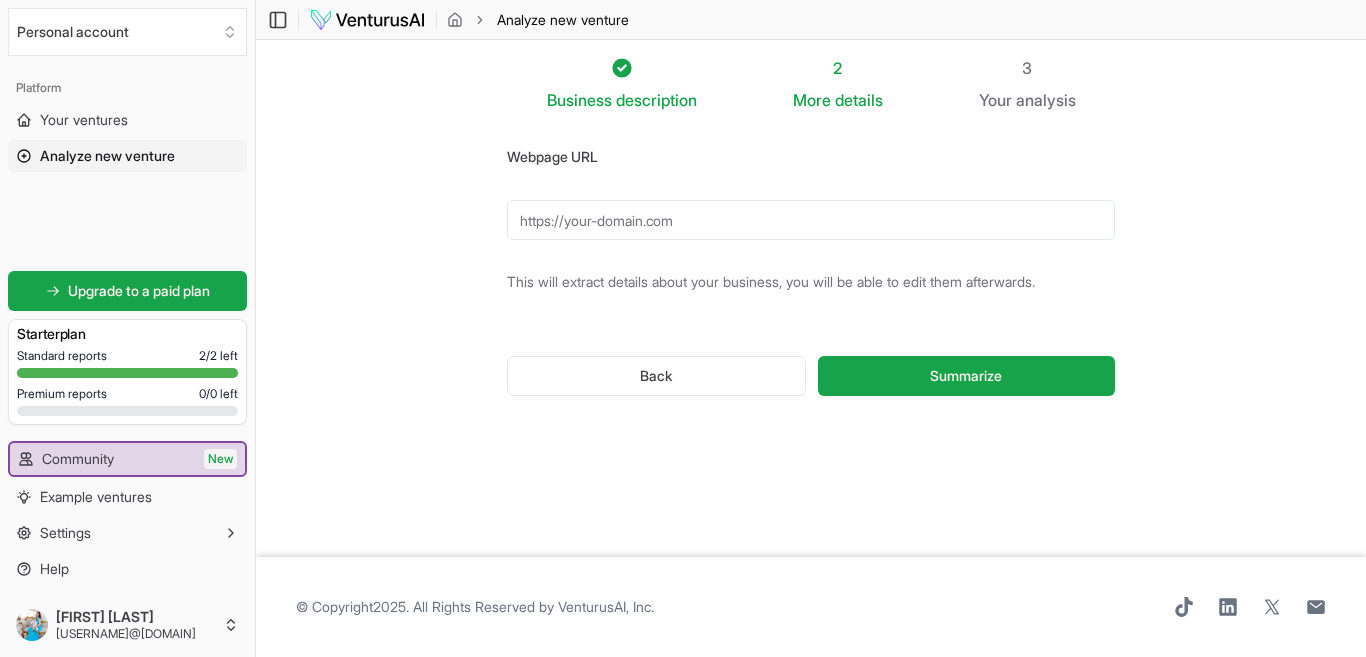 click on "Webpage URL" at bounding box center (811, 220) 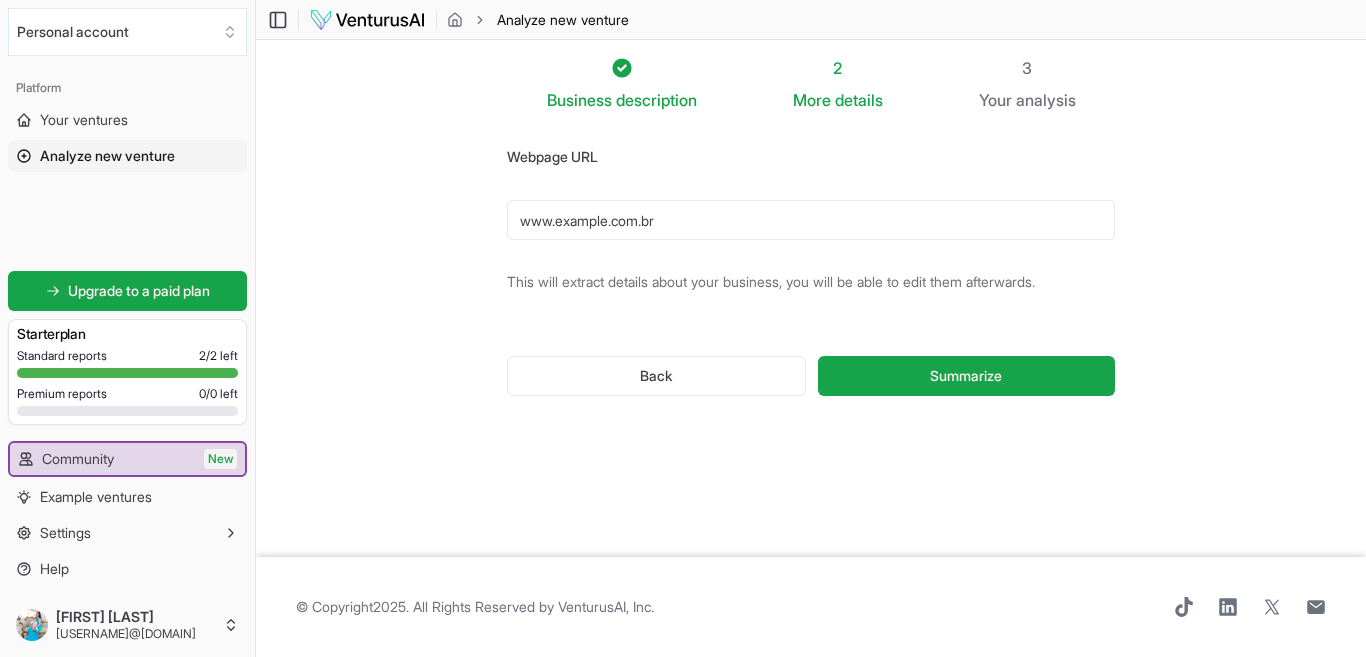 type on "www.goyaco.com.br" 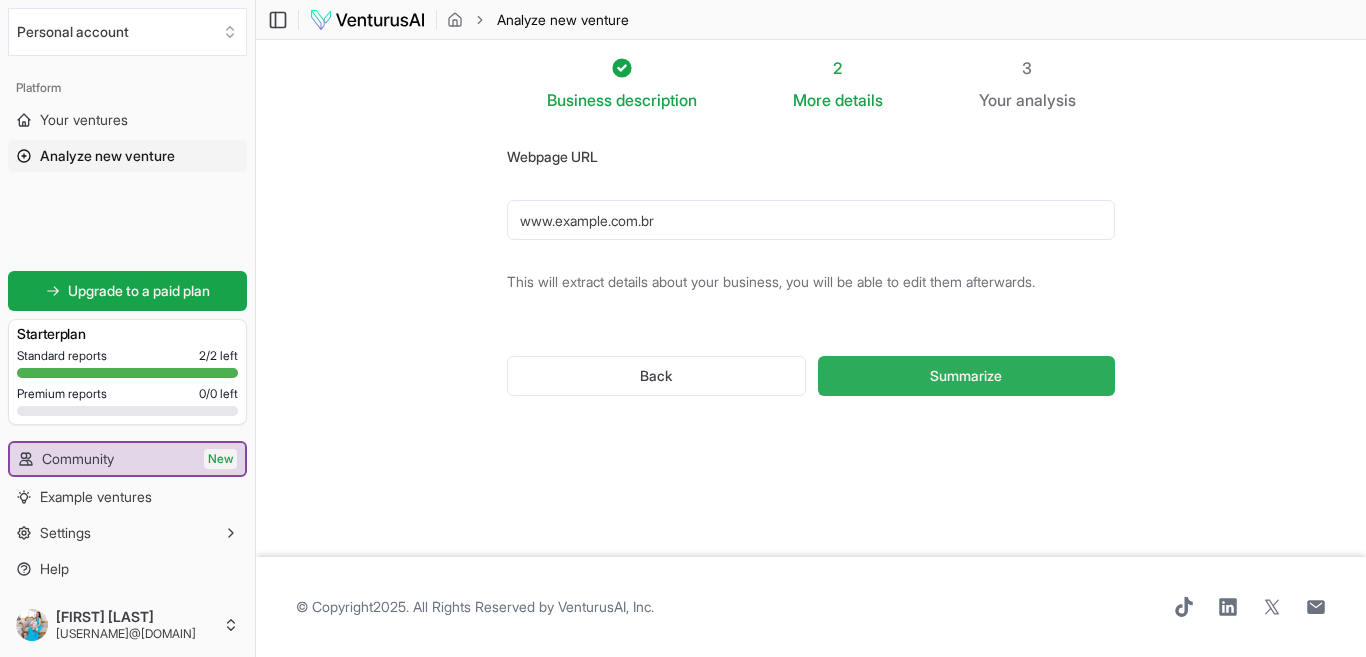 click on "Summarize" at bounding box center (966, 376) 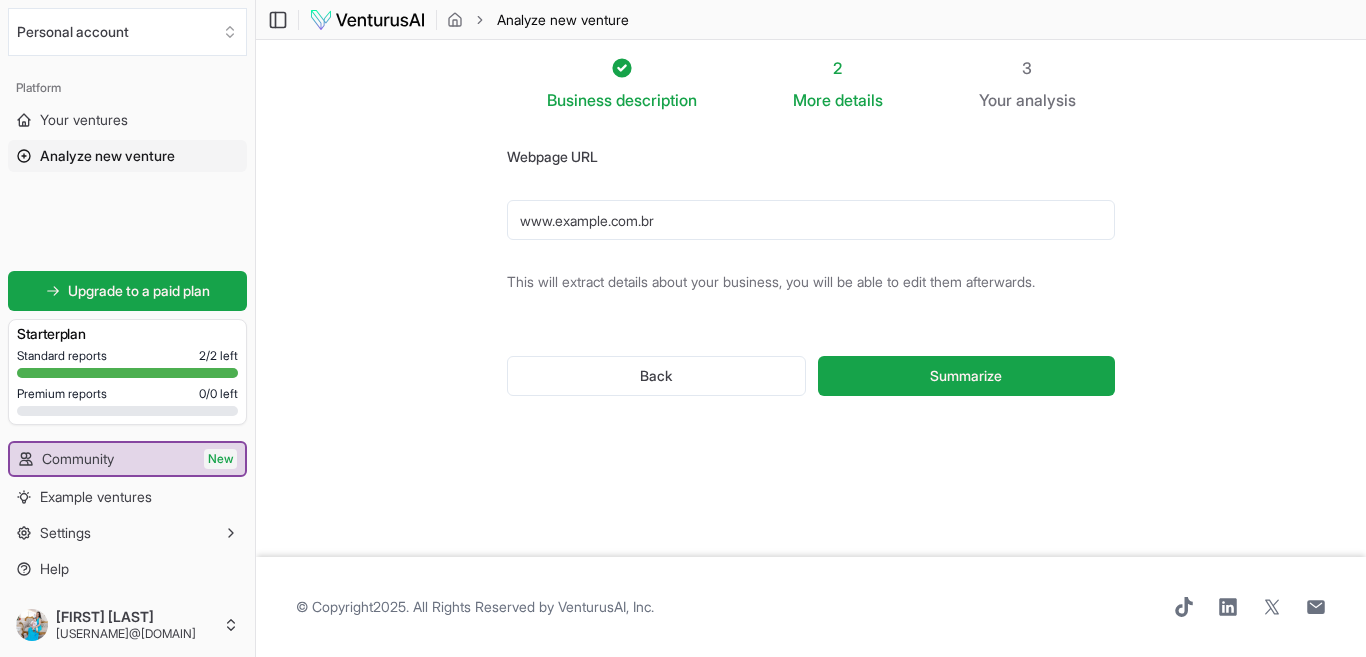 drag, startPoint x: 1354, startPoint y: 0, endPoint x: 772, endPoint y: 504, distance: 769.8961 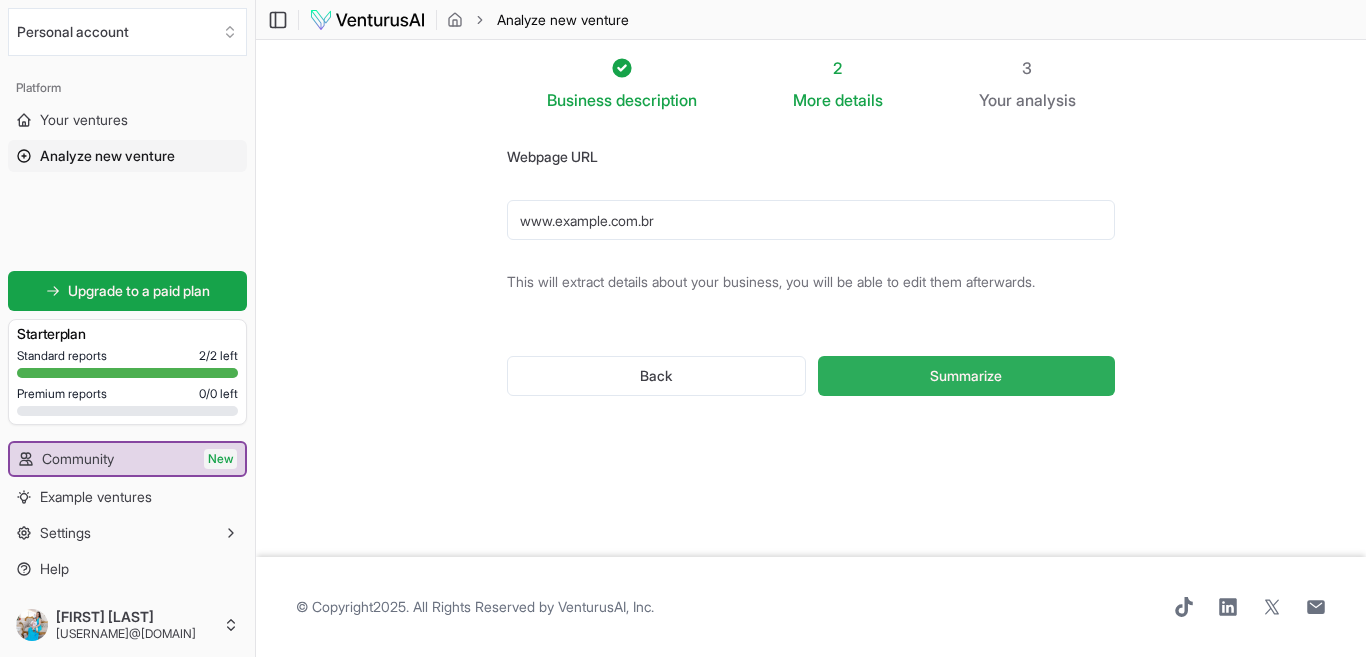 click on "Summarize" at bounding box center (966, 376) 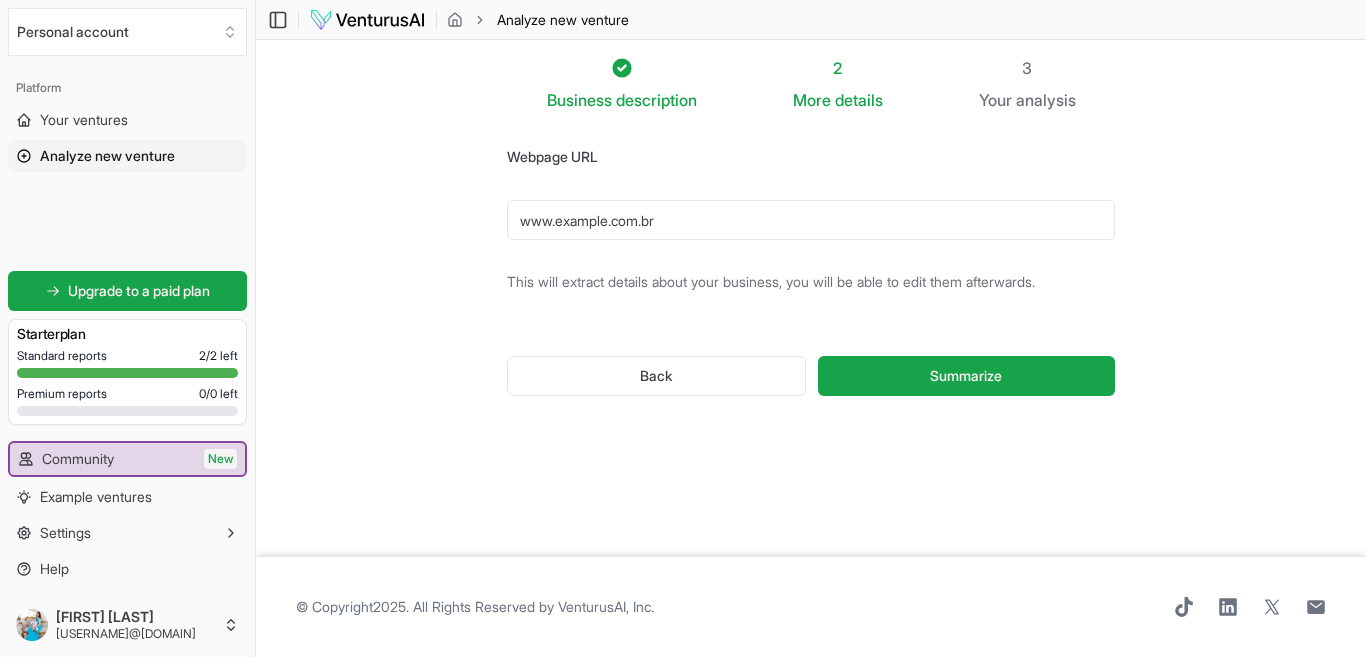 click on "Summarize" at bounding box center [966, 376] 